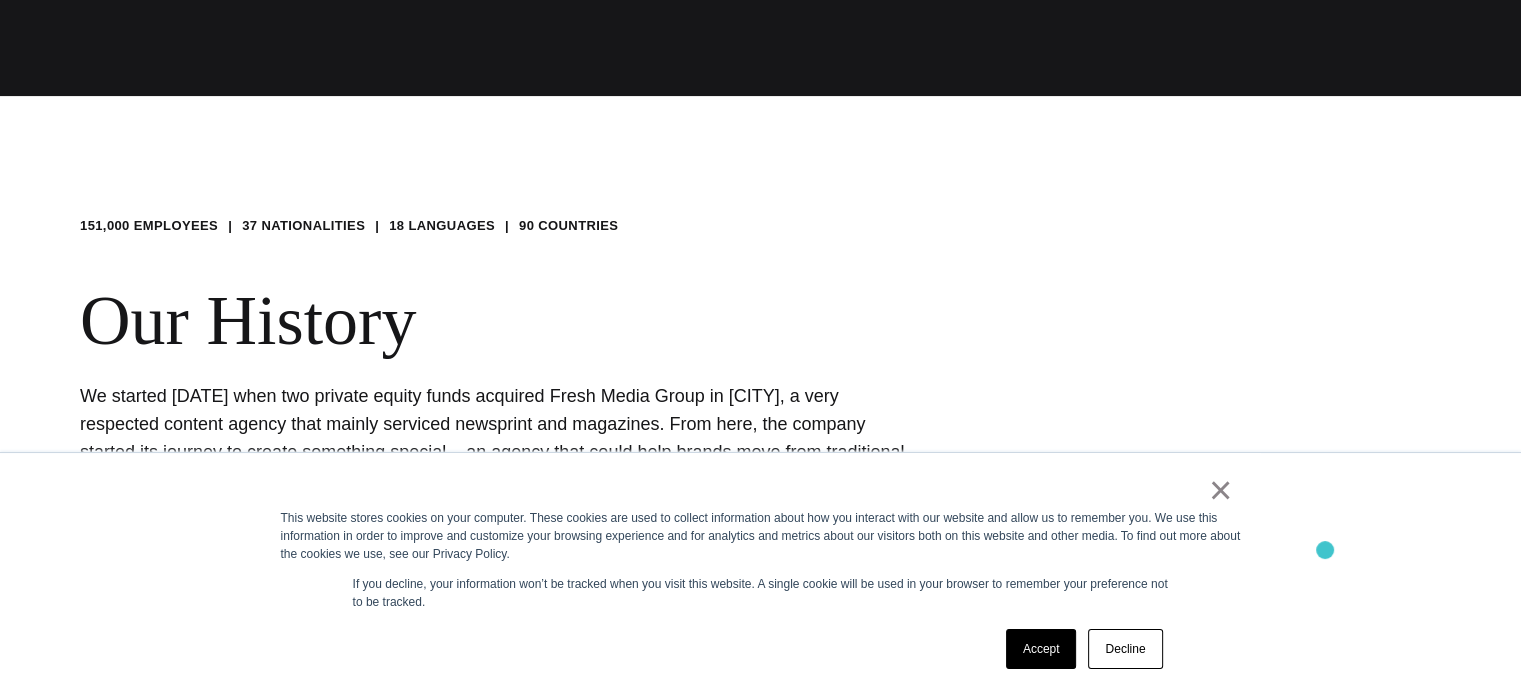 scroll, scrollTop: 800, scrollLeft: 0, axis: vertical 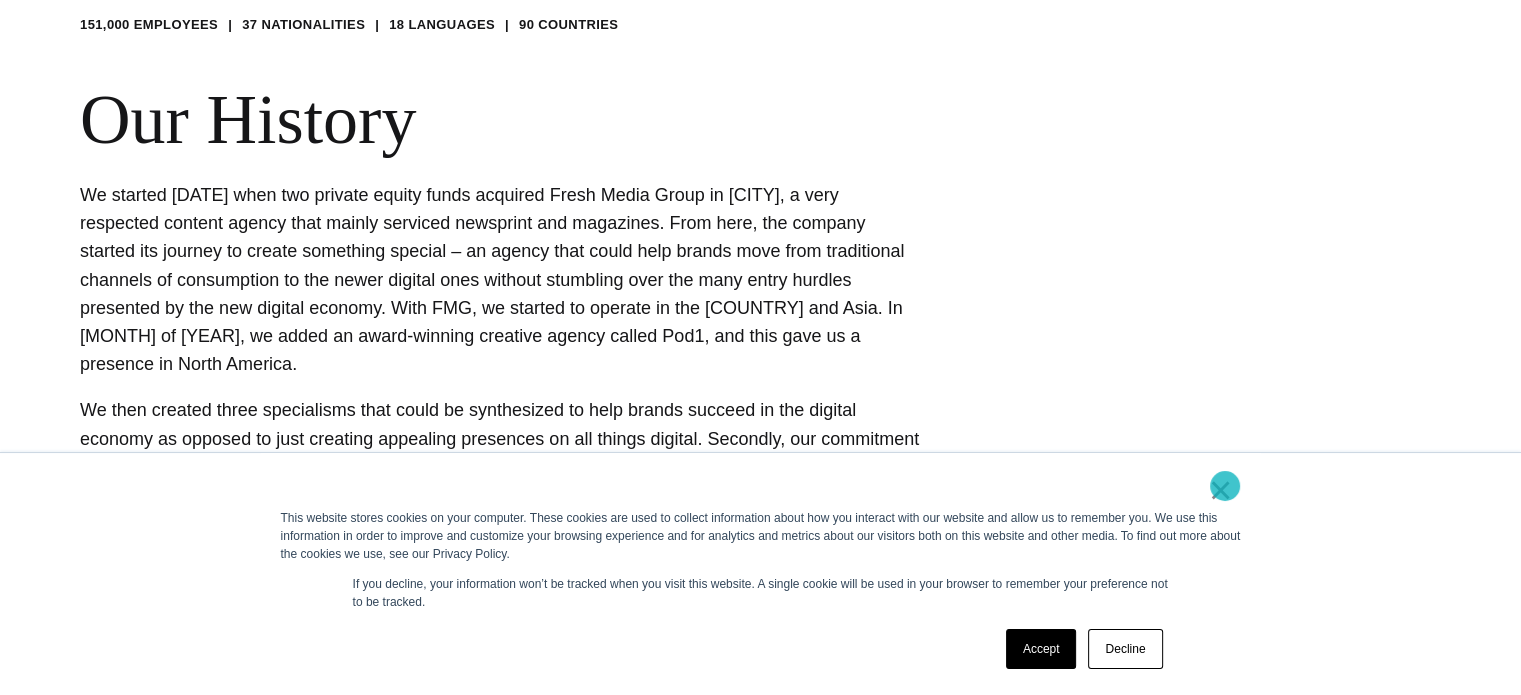 click on "×" at bounding box center (1221, 490) 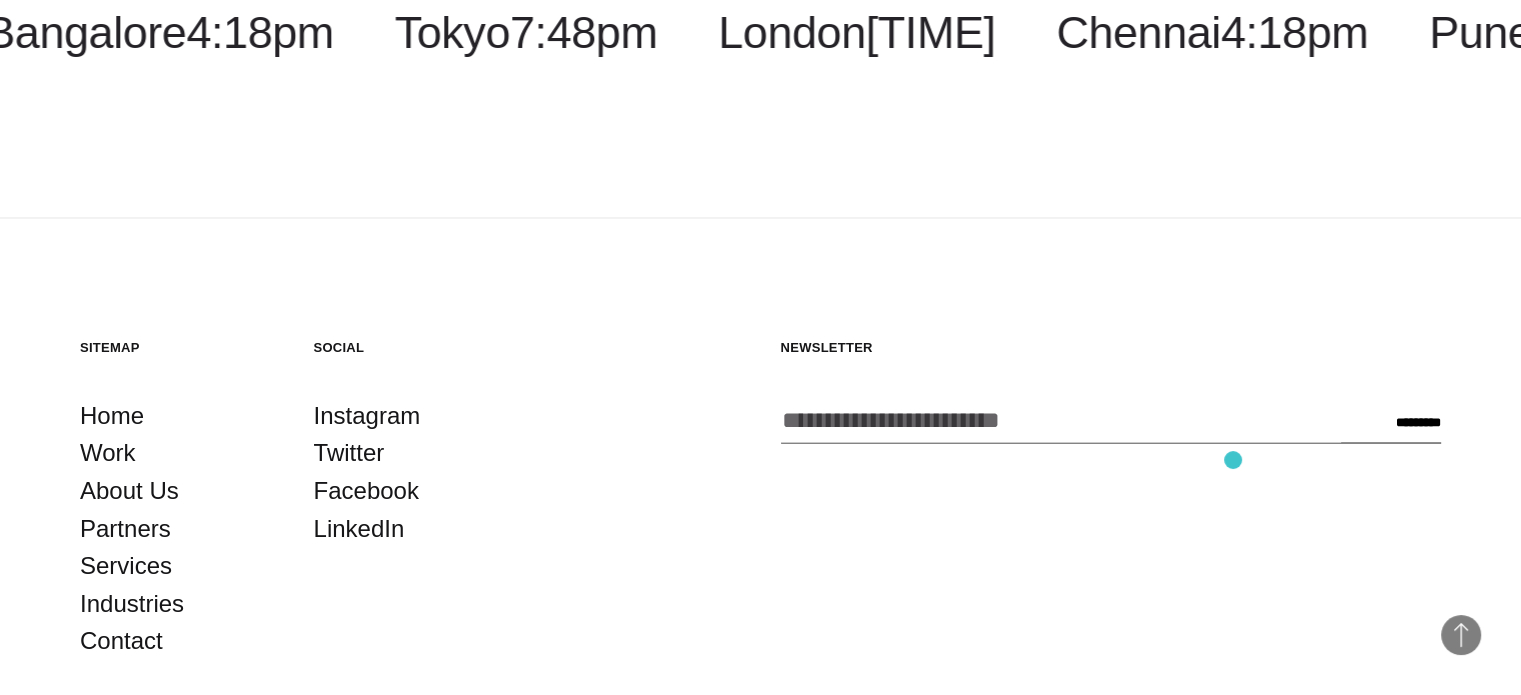 scroll, scrollTop: 3595, scrollLeft: 0, axis: vertical 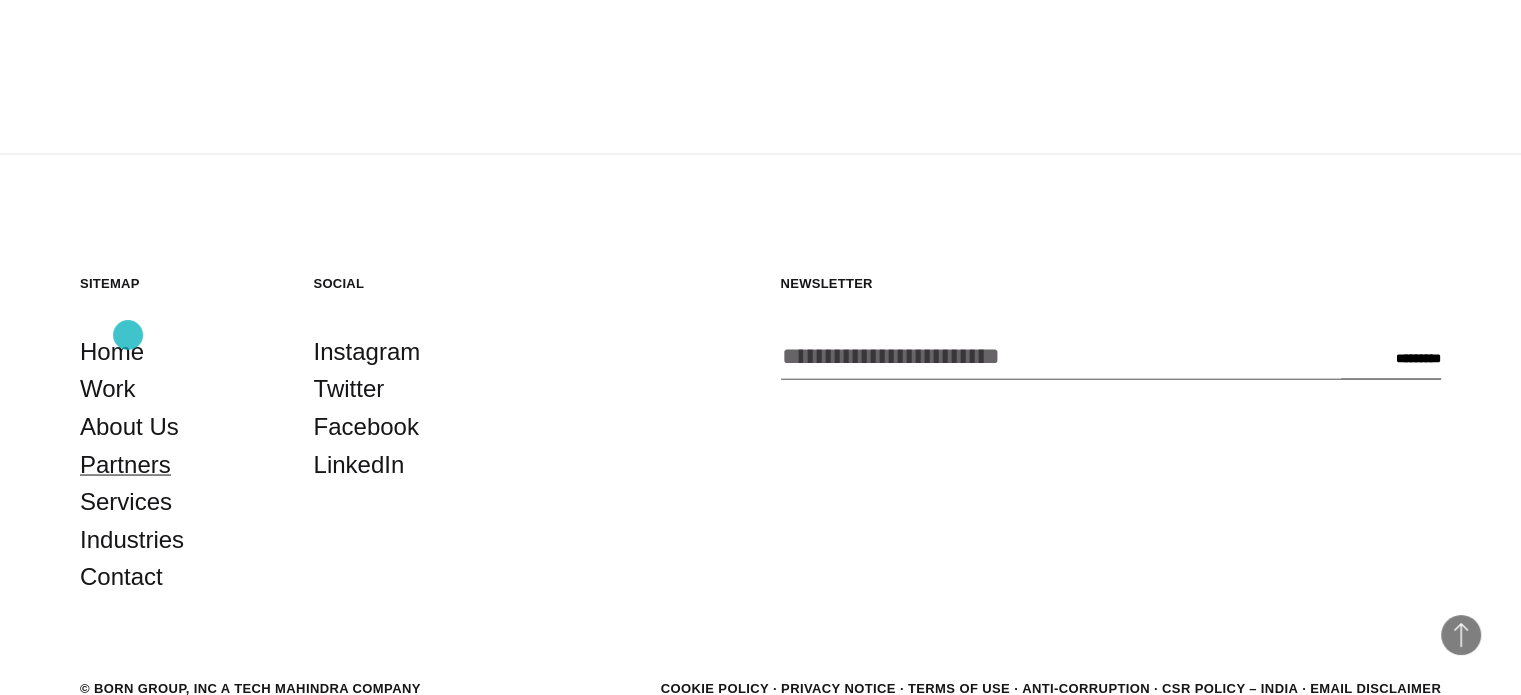 click on "Partners" at bounding box center (125, 464) 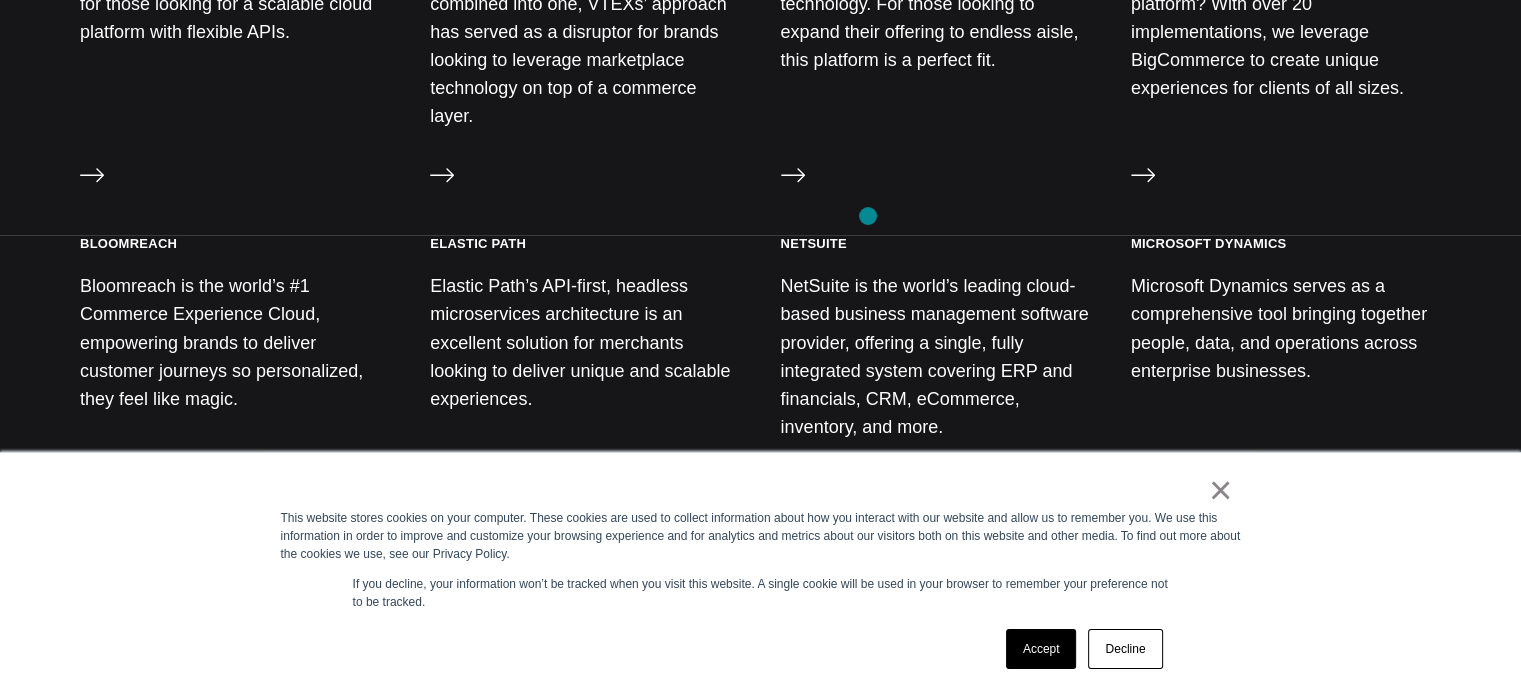 scroll, scrollTop: 1700, scrollLeft: 0, axis: vertical 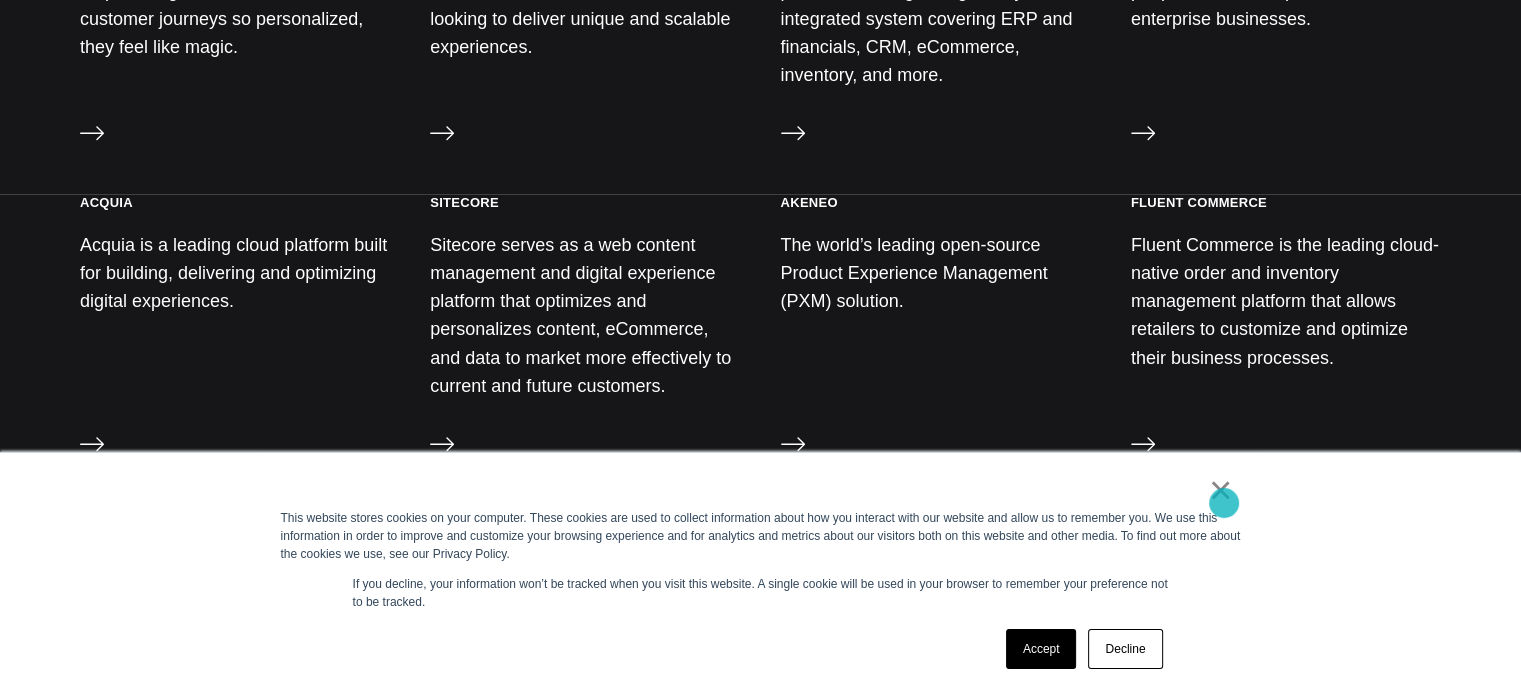 click on "×" at bounding box center (1221, 490) 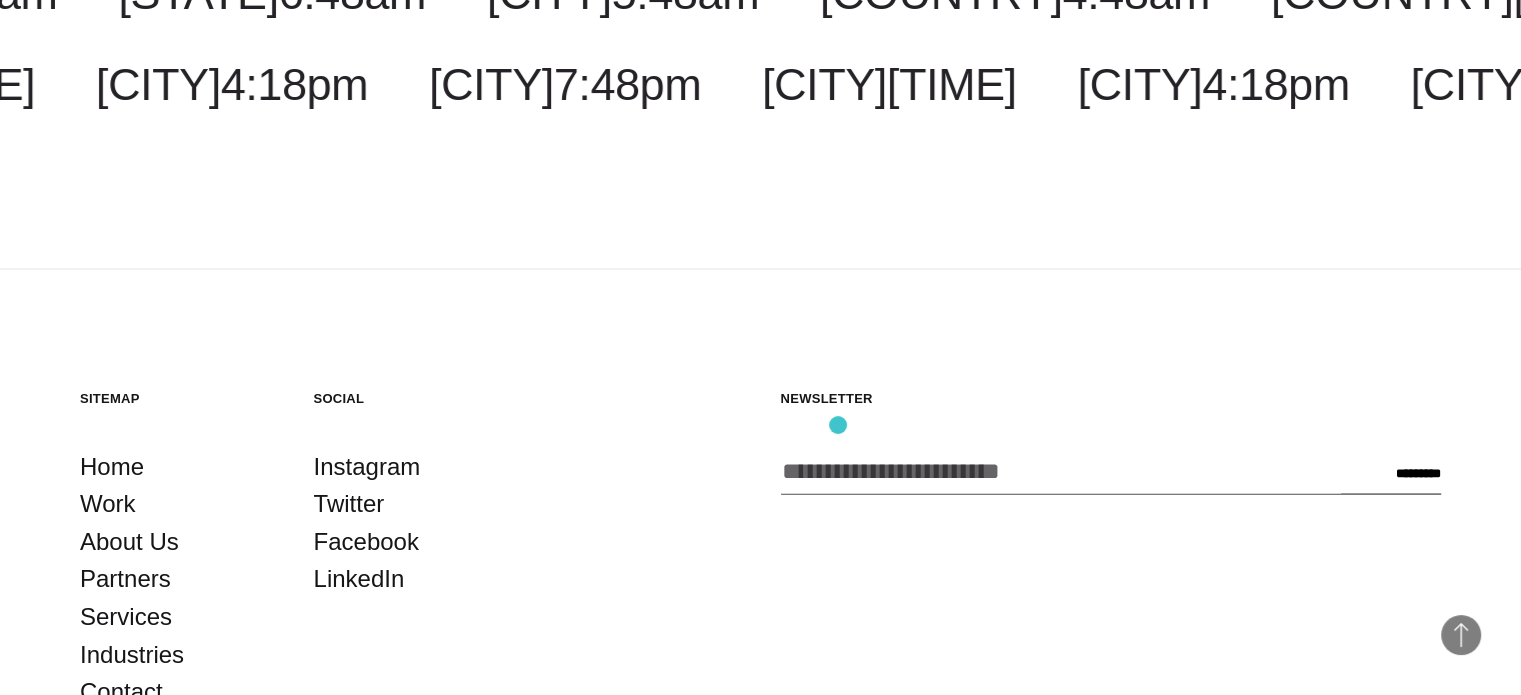 scroll, scrollTop: 4024, scrollLeft: 0, axis: vertical 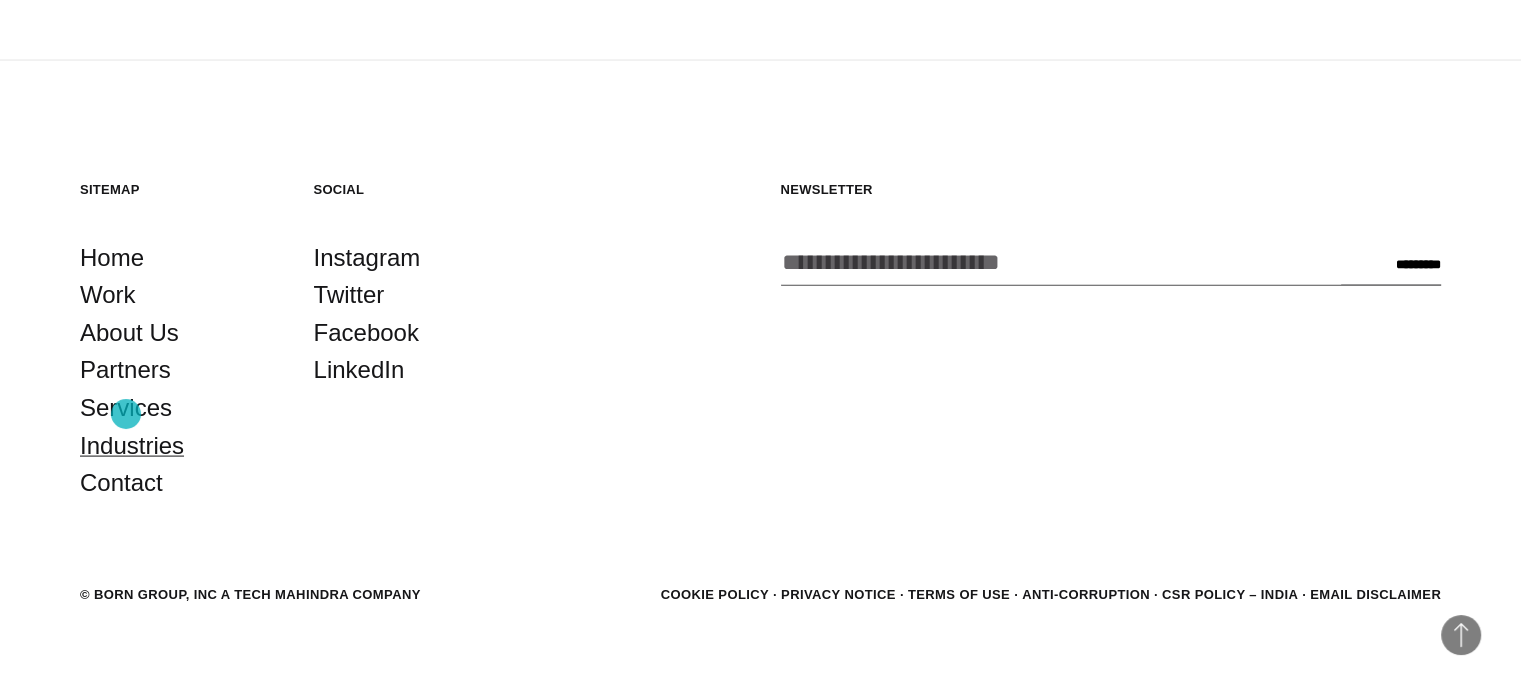 click on "Industries" at bounding box center (132, 446) 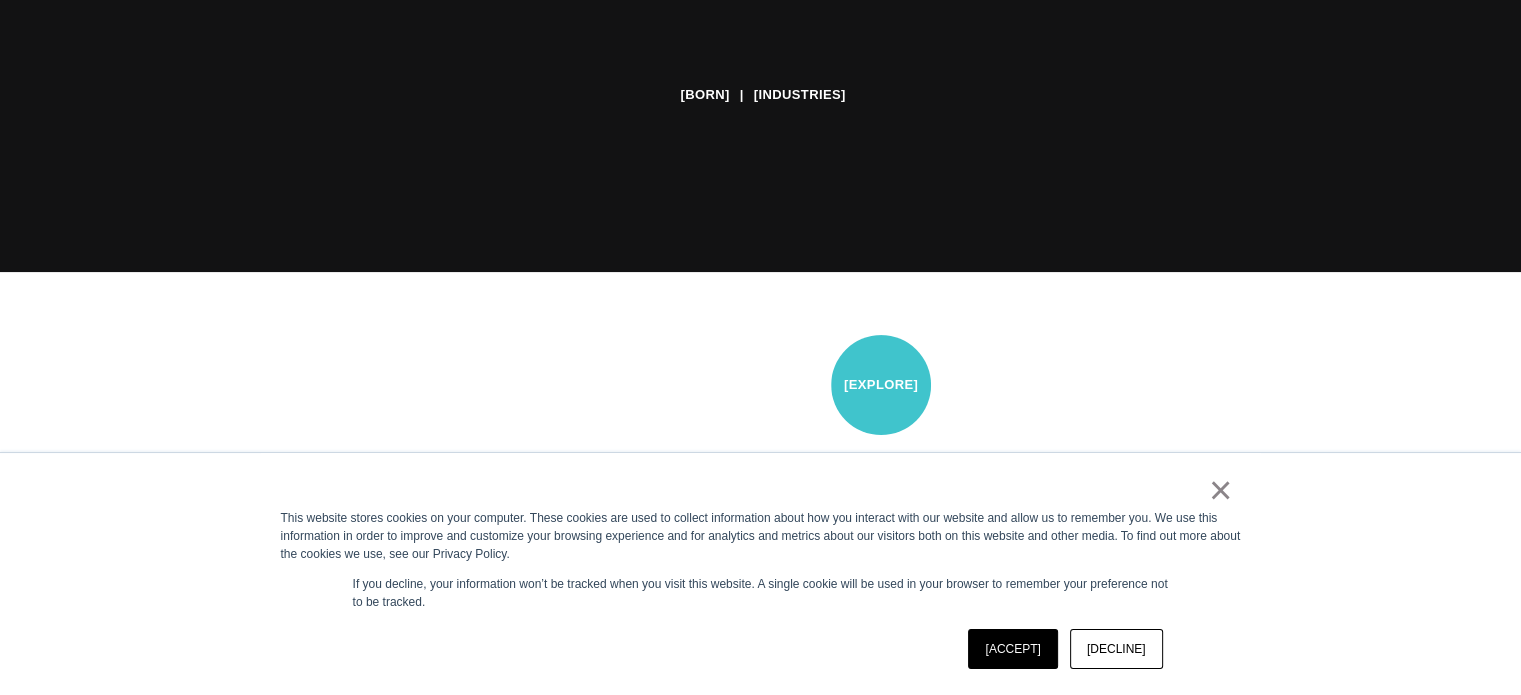 scroll, scrollTop: 700, scrollLeft: 0, axis: vertical 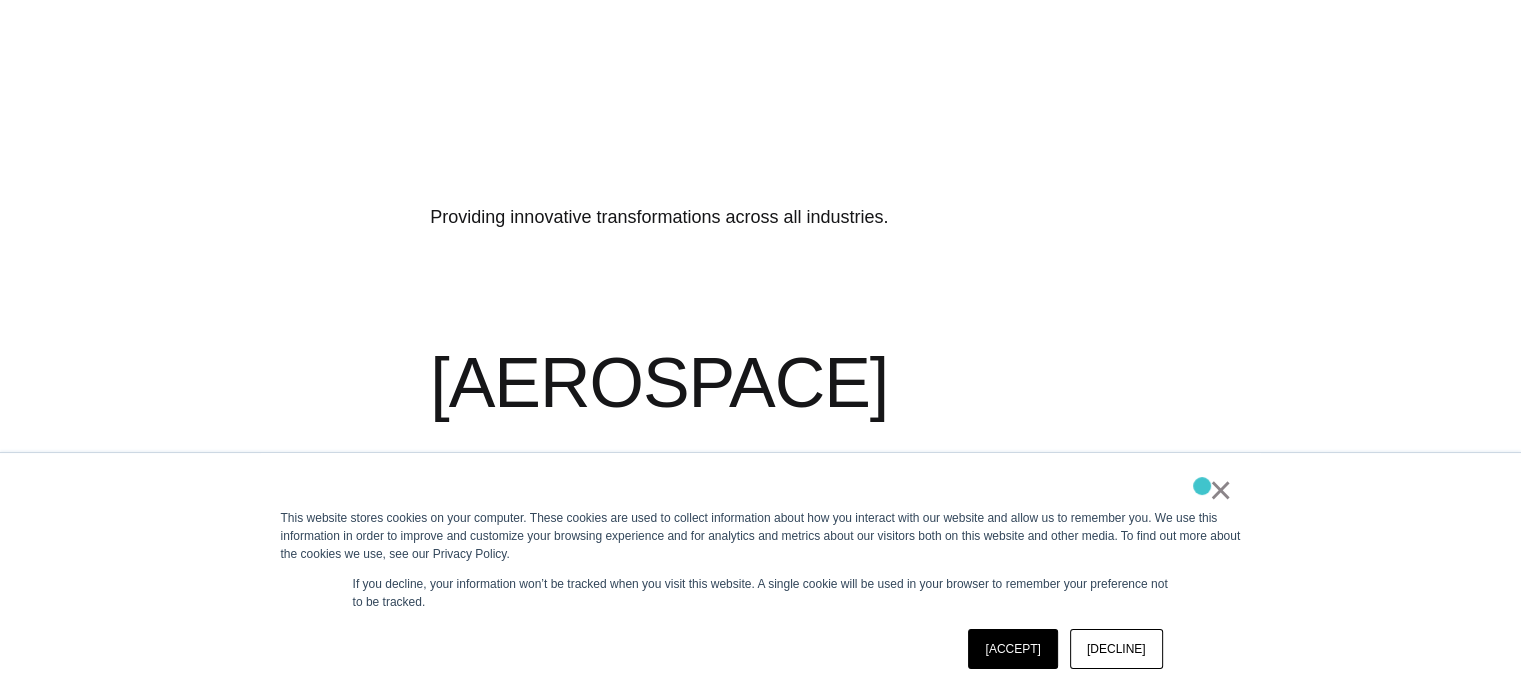 click on "×" at bounding box center (757, 495) 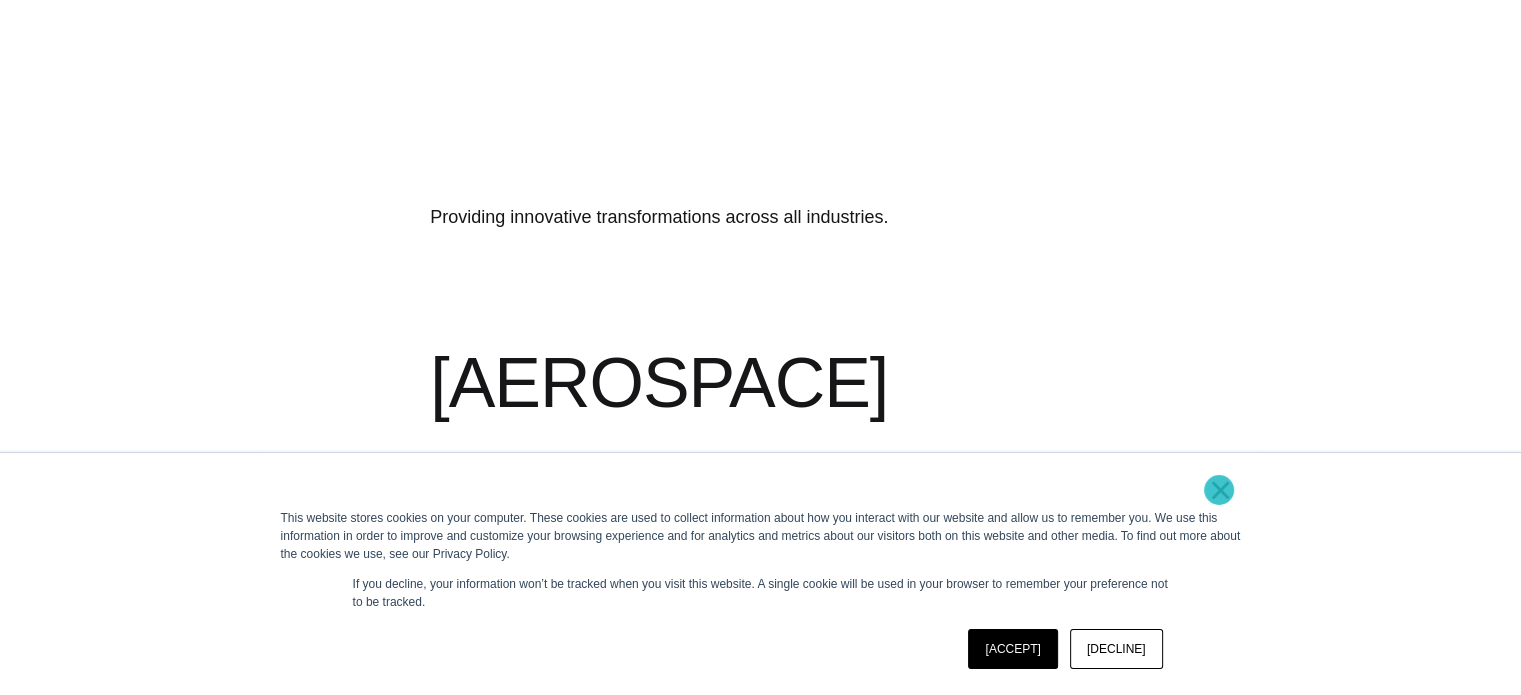 click on "×" at bounding box center [1221, 490] 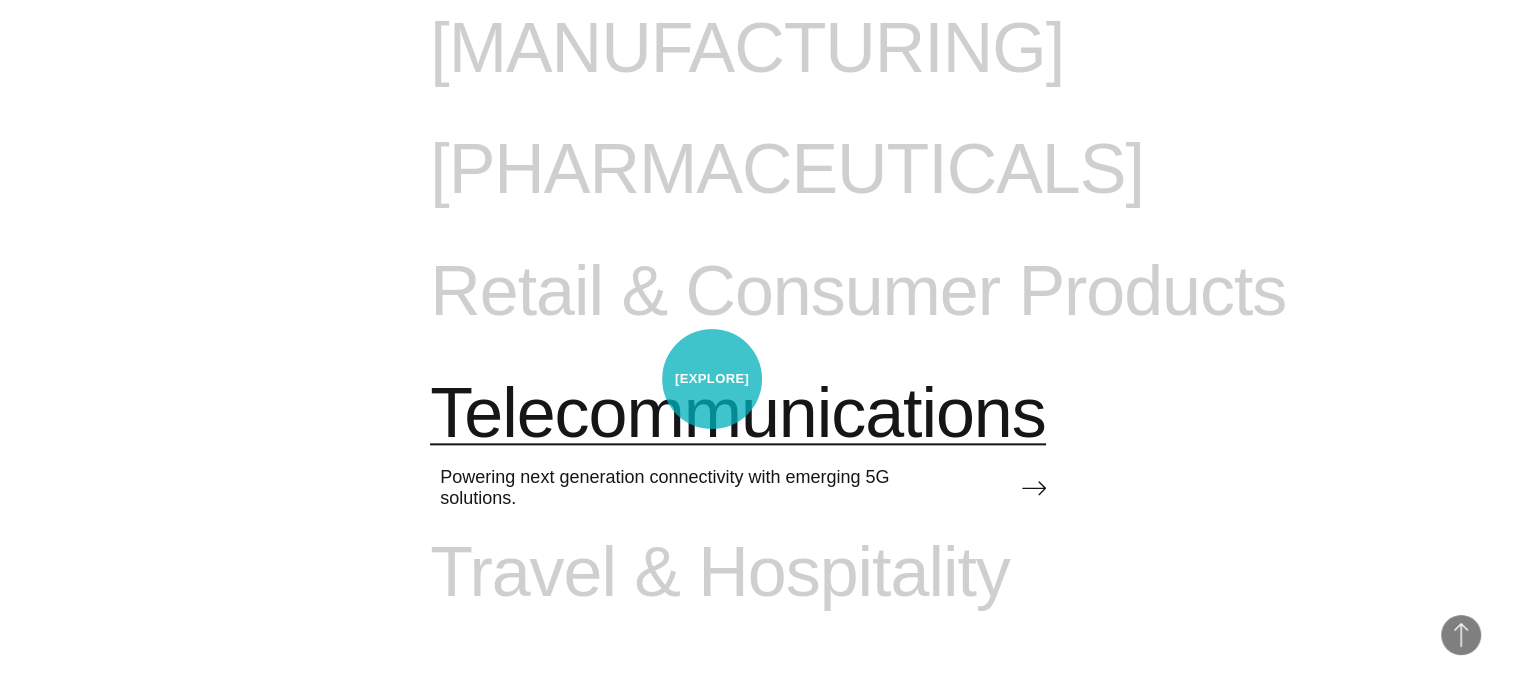 scroll, scrollTop: 1896, scrollLeft: 0, axis: vertical 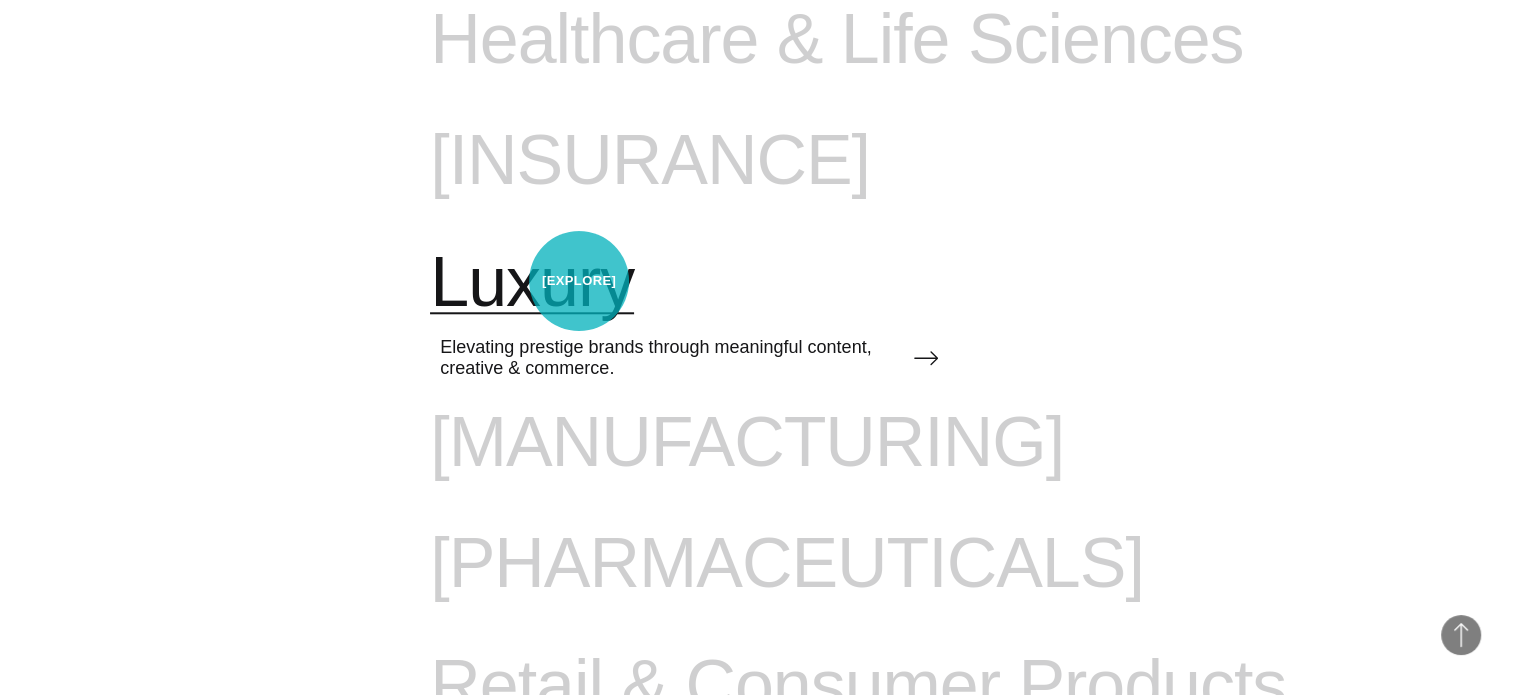 click on "Luxury" at bounding box center [532, 283] 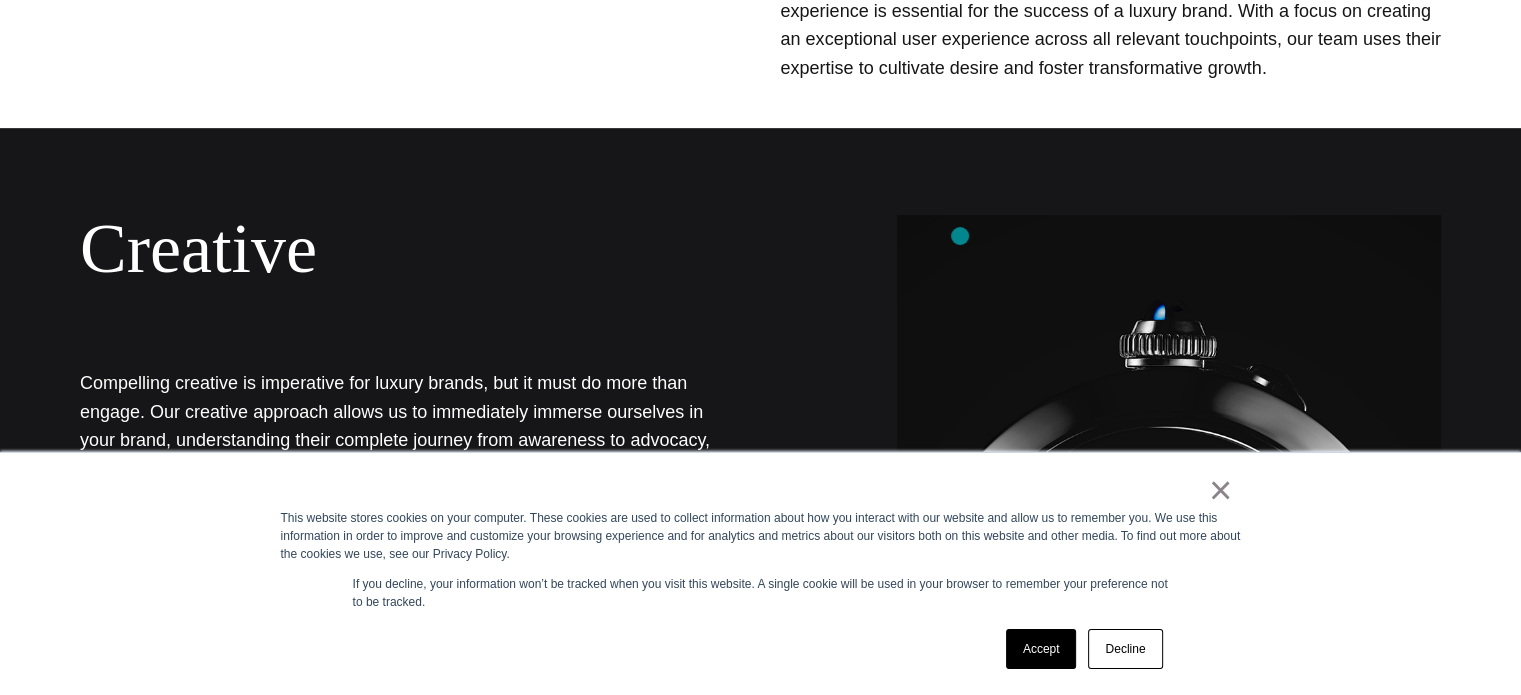 scroll, scrollTop: 1200, scrollLeft: 0, axis: vertical 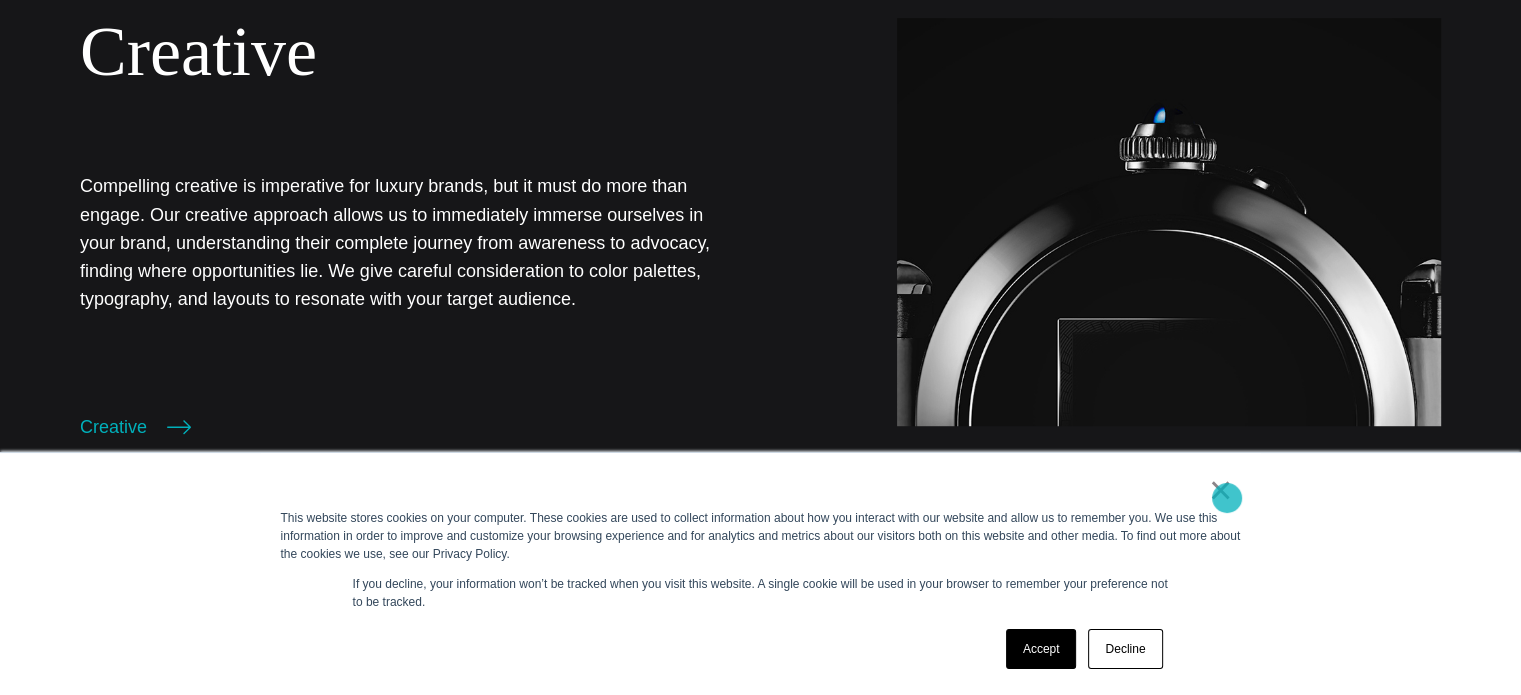 click on "×" at bounding box center (1221, 490) 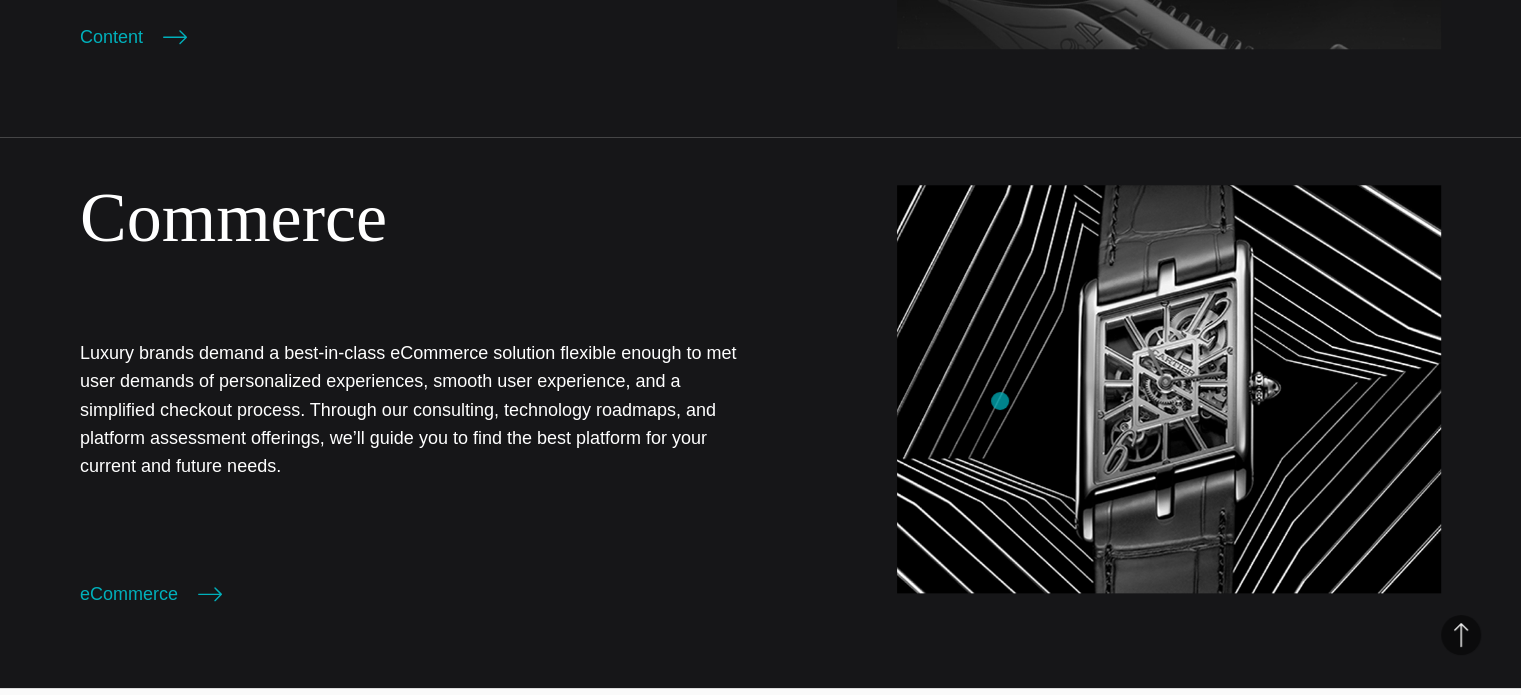 scroll, scrollTop: 1900, scrollLeft: 0, axis: vertical 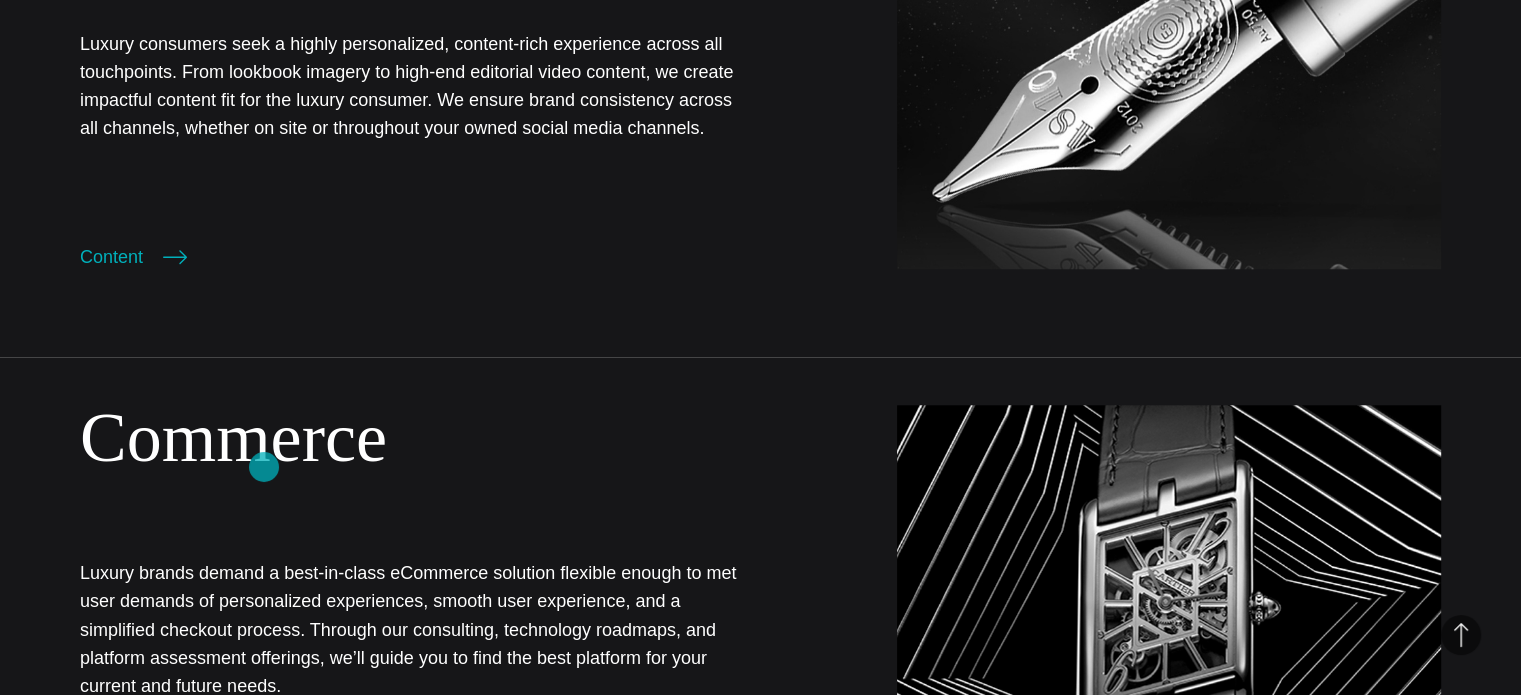 click on "Commerce" at bounding box center [233, 437] 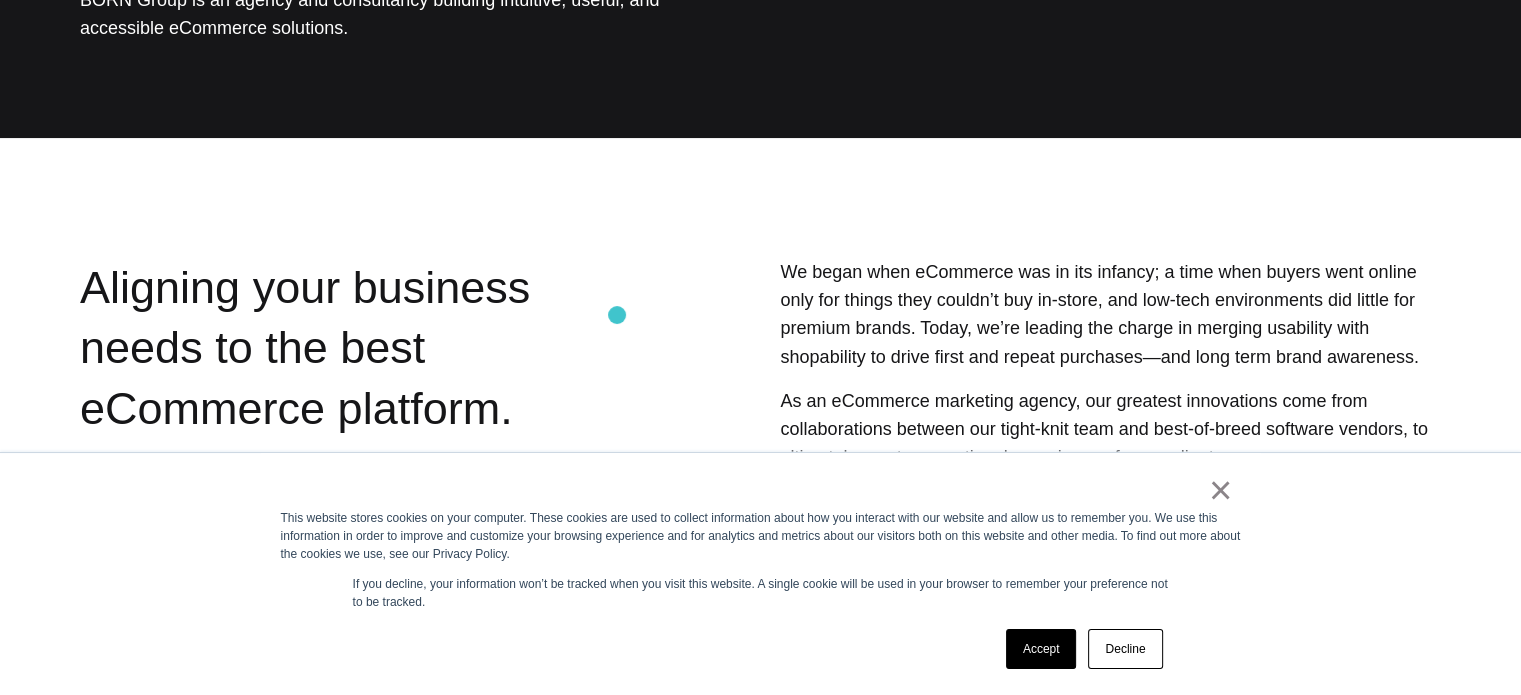 scroll, scrollTop: 500, scrollLeft: 0, axis: vertical 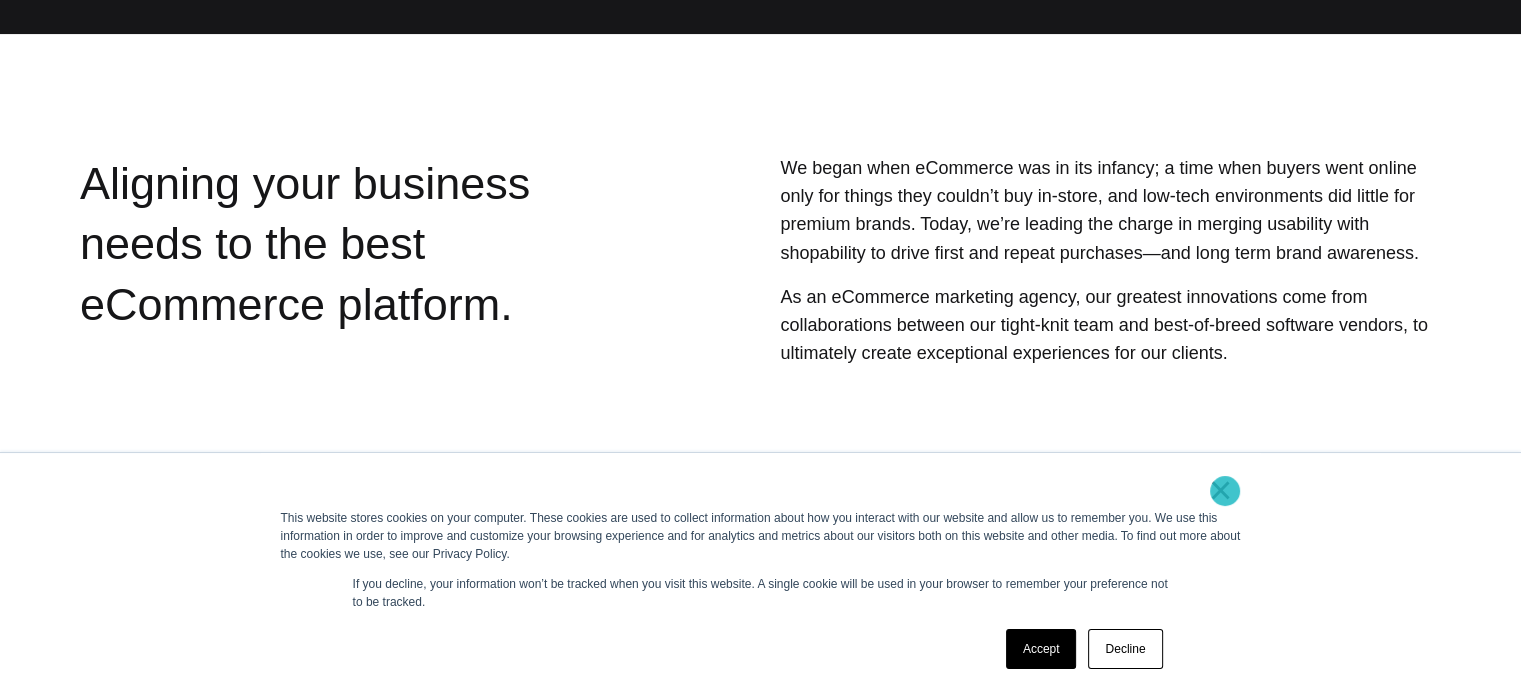 click on "×" at bounding box center (1221, 490) 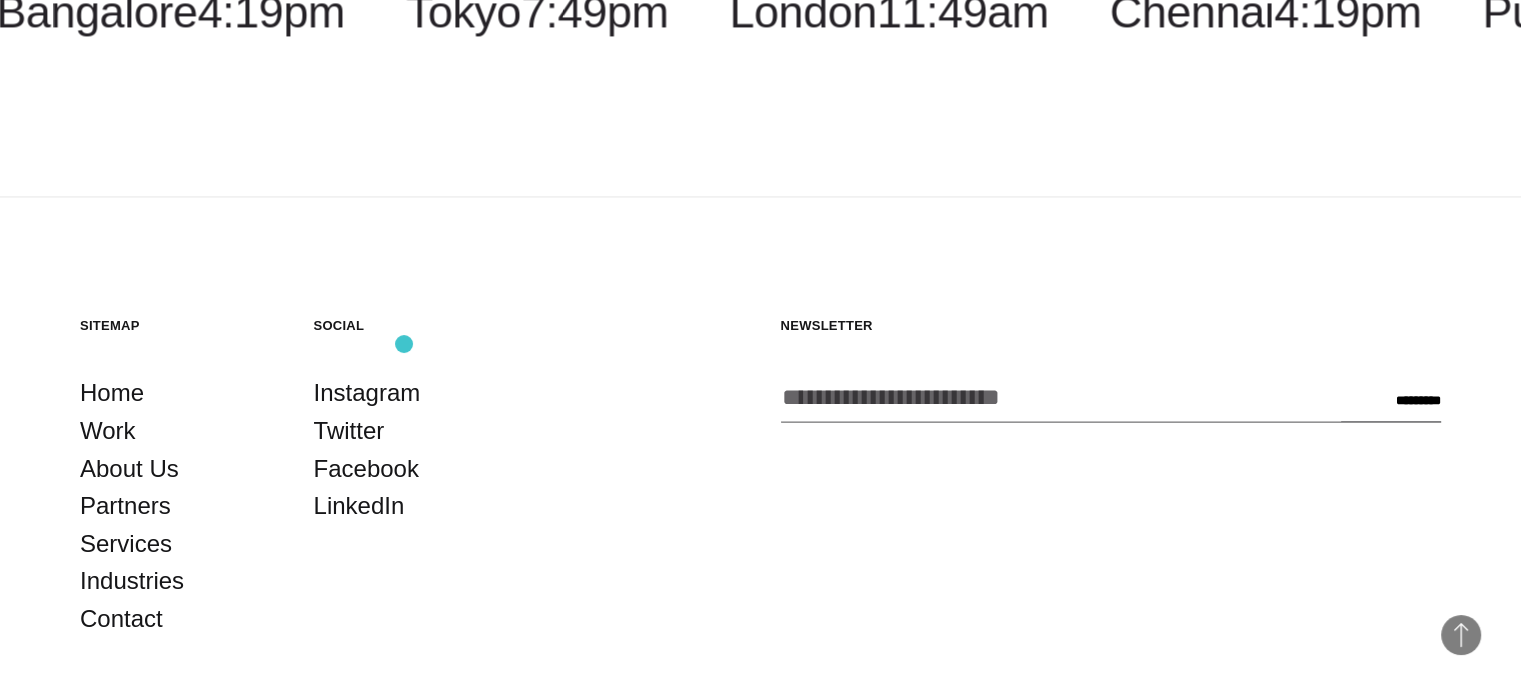 scroll, scrollTop: 3236, scrollLeft: 0, axis: vertical 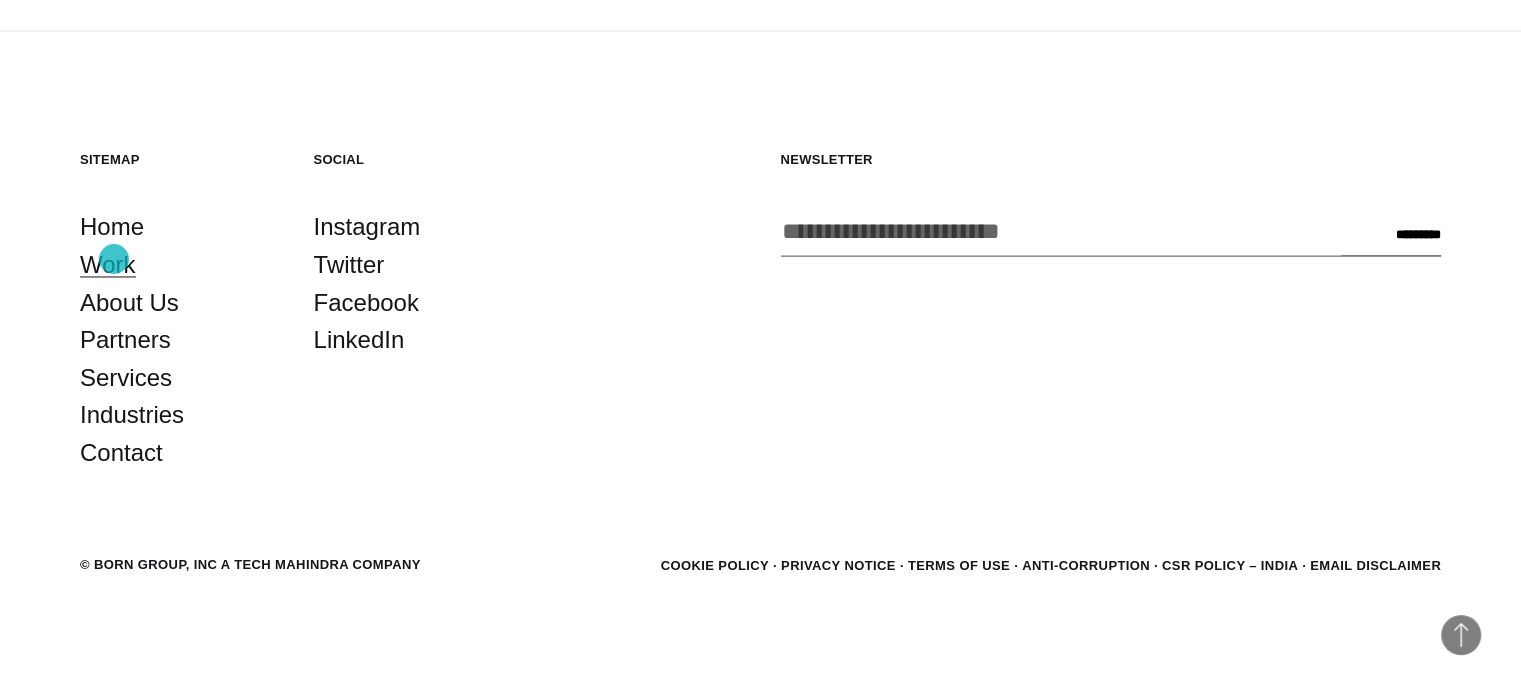 click on "Work" at bounding box center [108, 265] 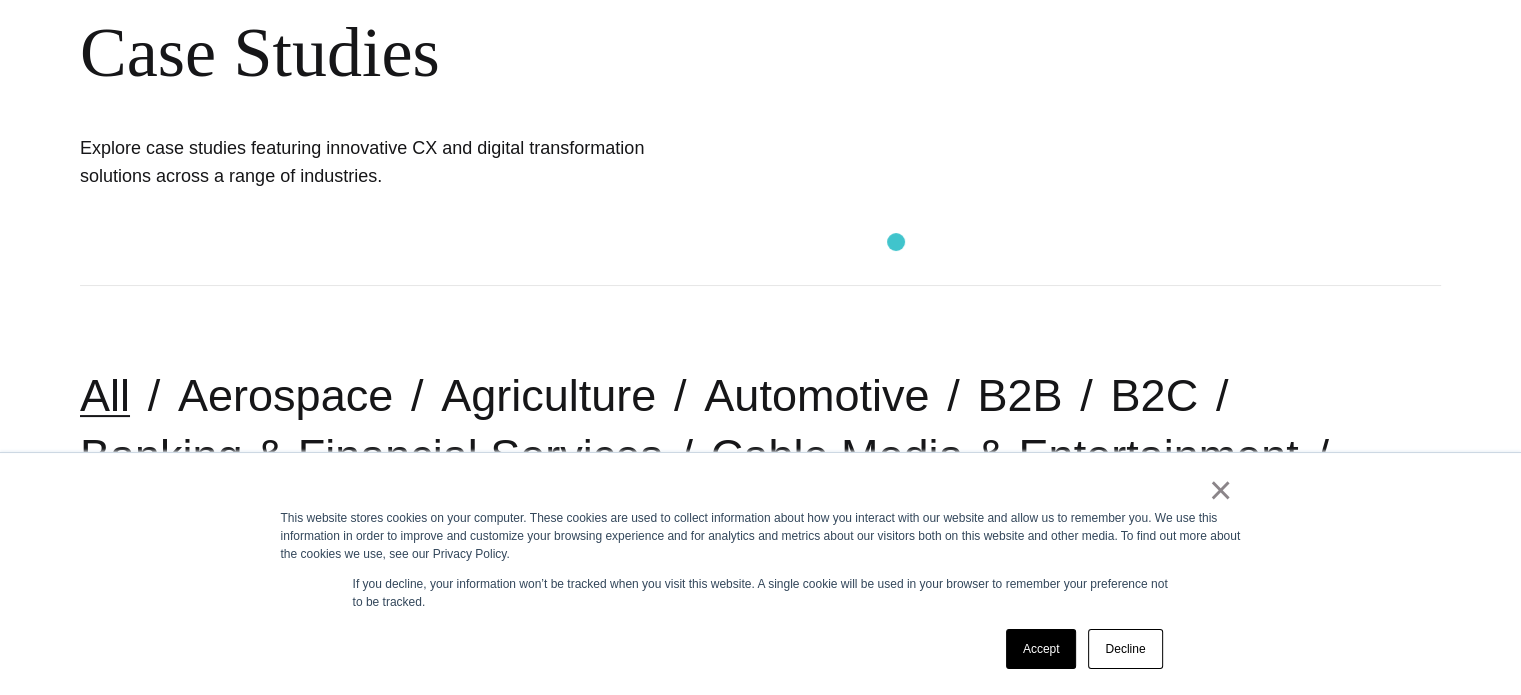 scroll, scrollTop: 600, scrollLeft: 0, axis: vertical 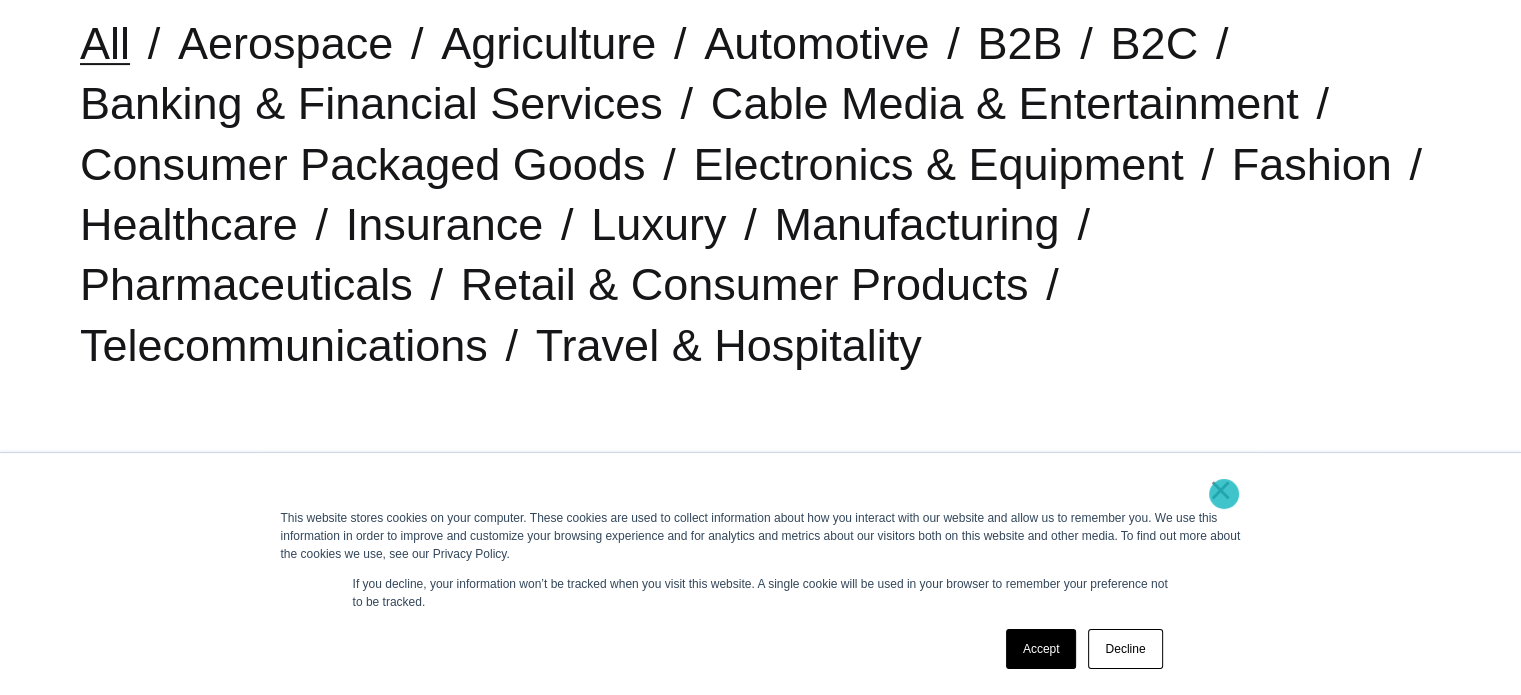 click on "×" at bounding box center [1221, 490] 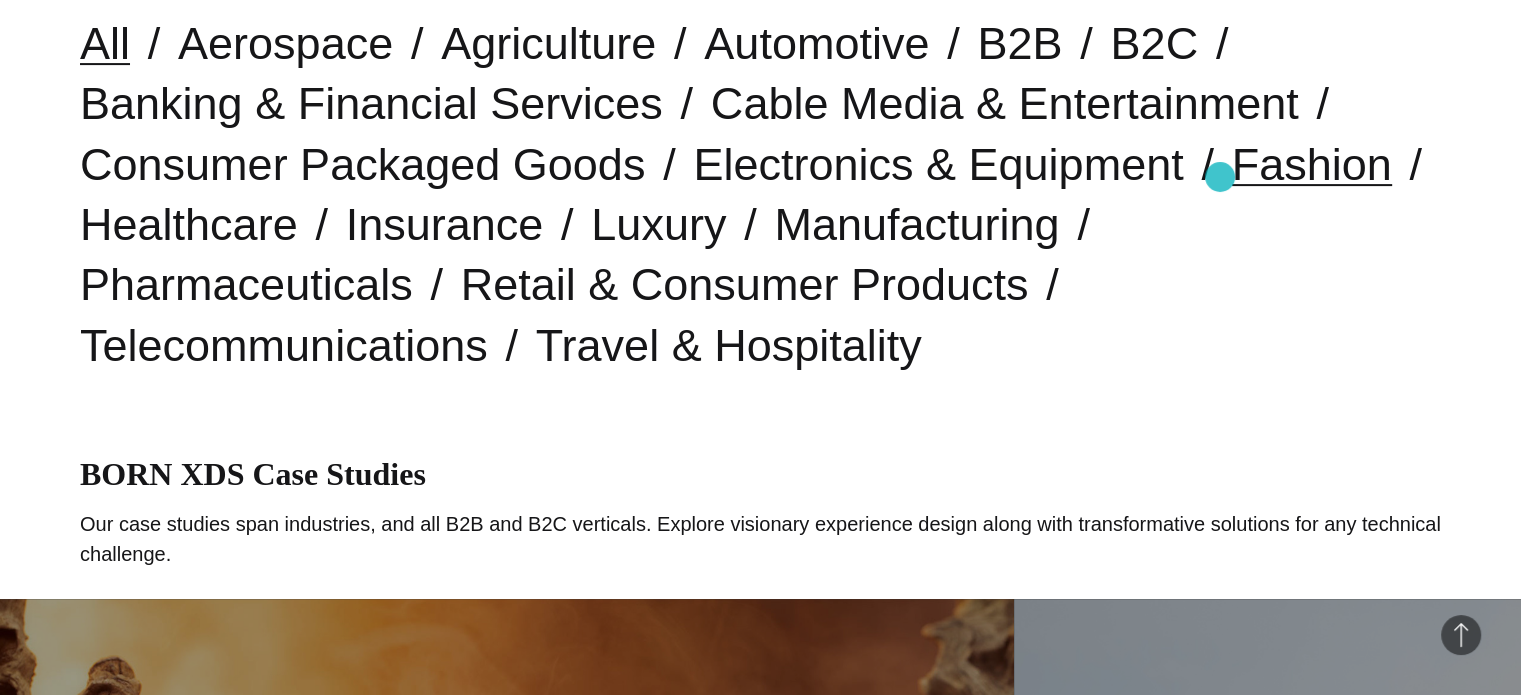 click on "Fashion" at bounding box center [1312, 164] 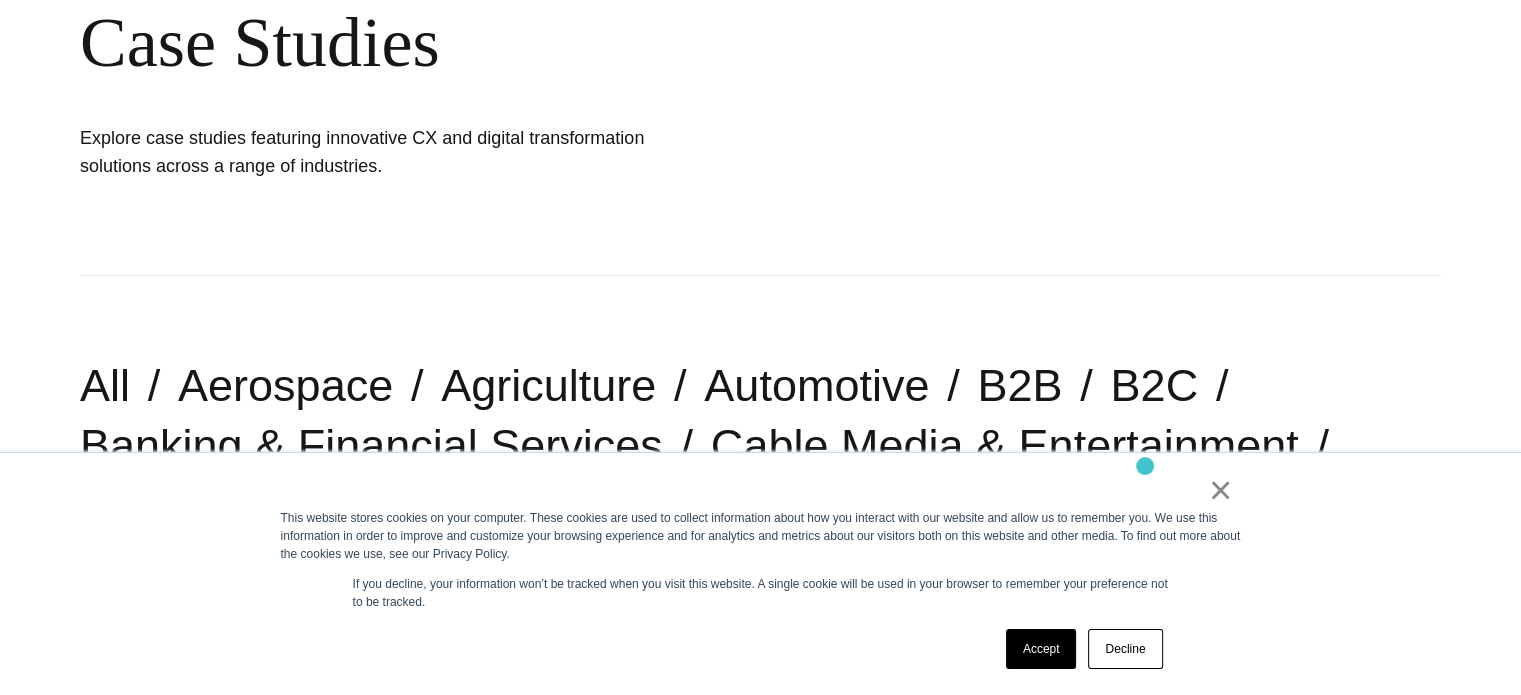 scroll, scrollTop: 300, scrollLeft: 0, axis: vertical 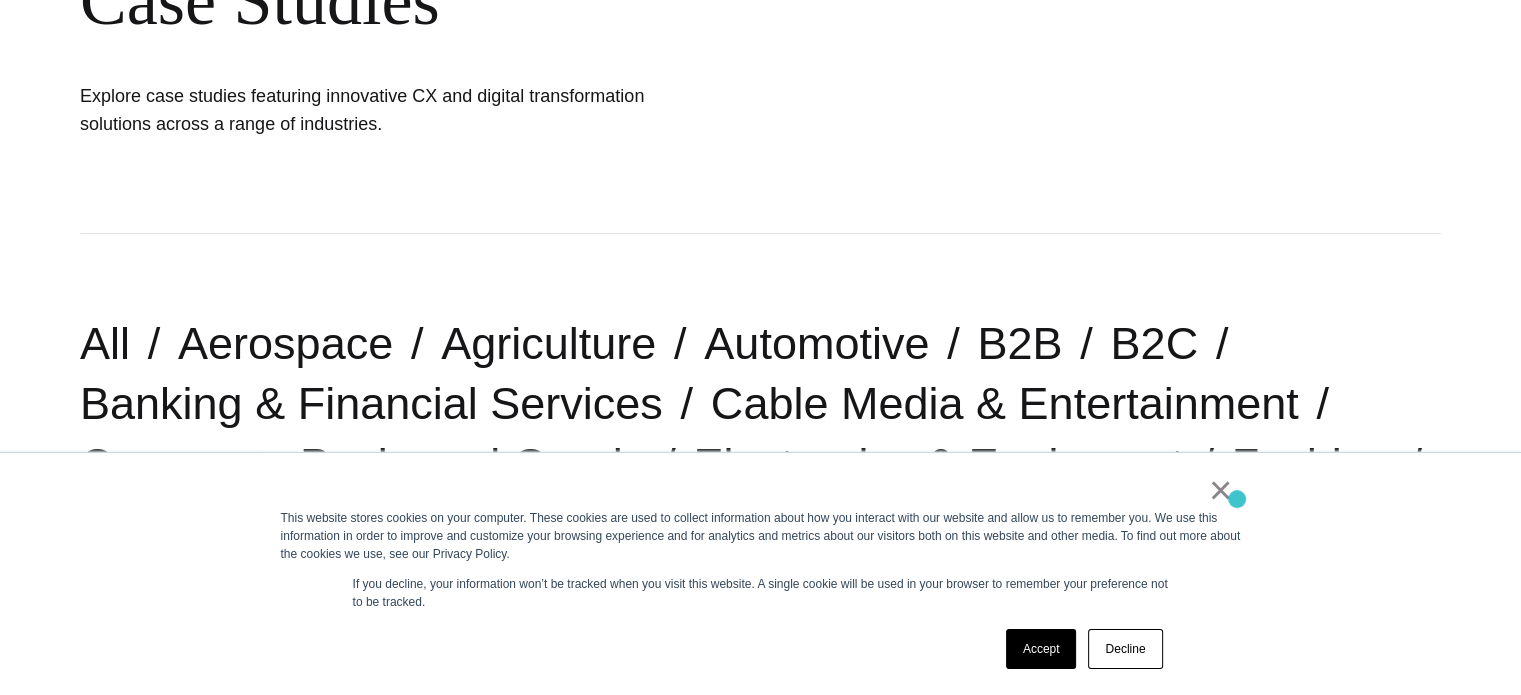 click on "×" at bounding box center [1221, 490] 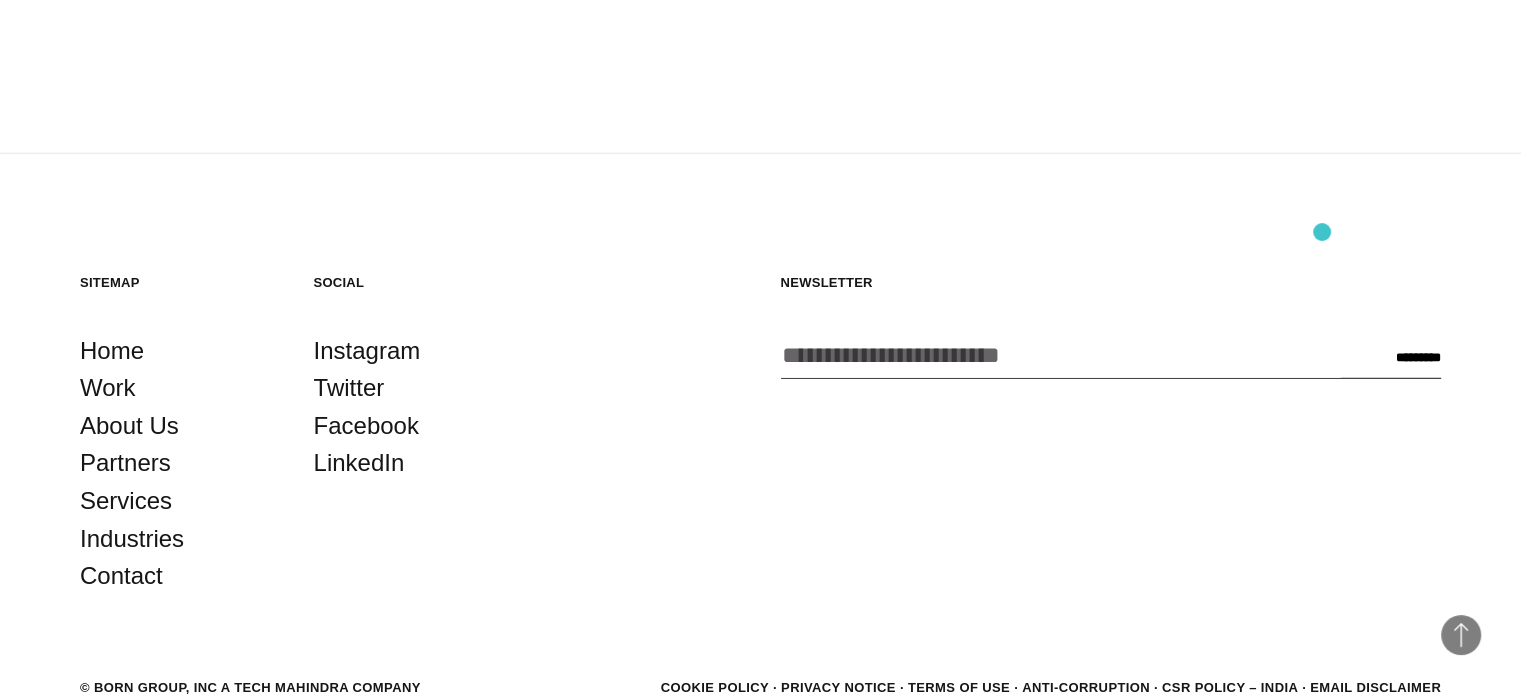 scroll, scrollTop: 5713, scrollLeft: 0, axis: vertical 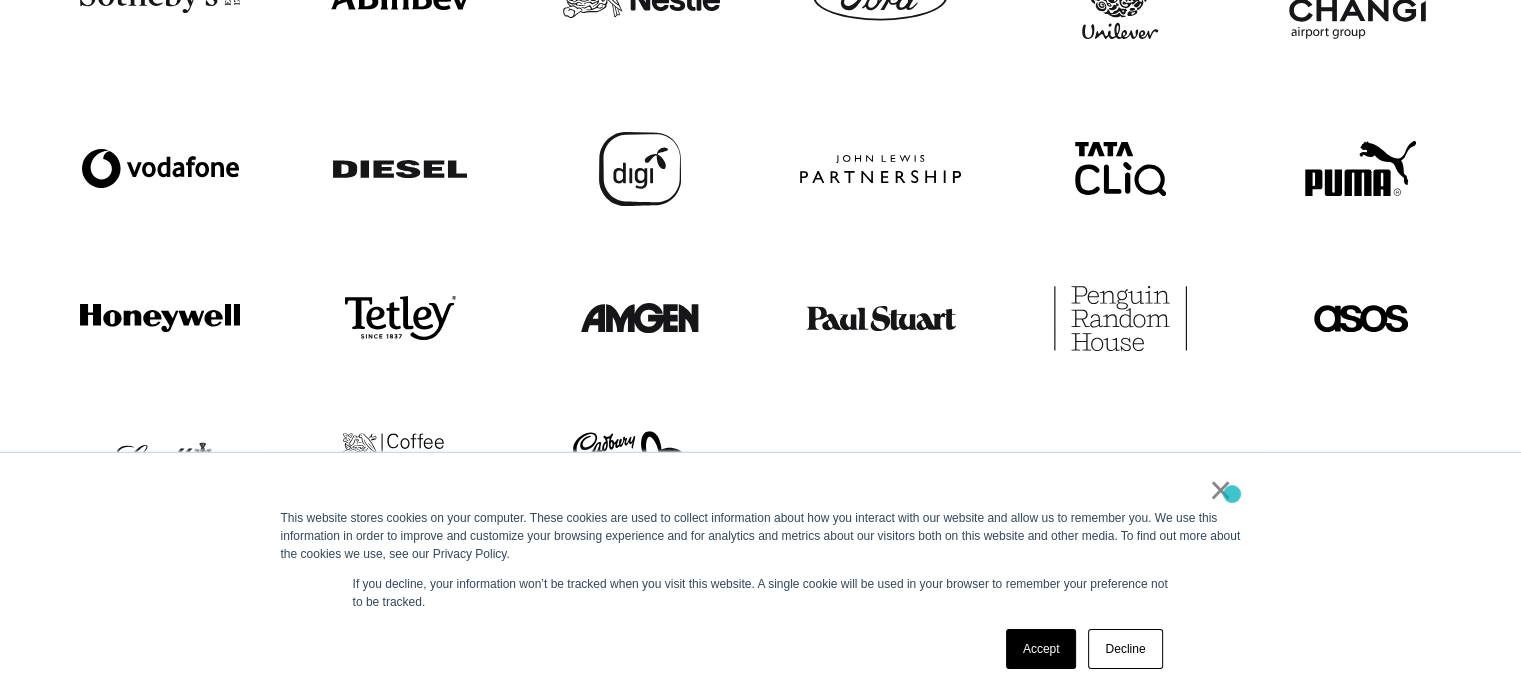 click on "×" at bounding box center [1221, 490] 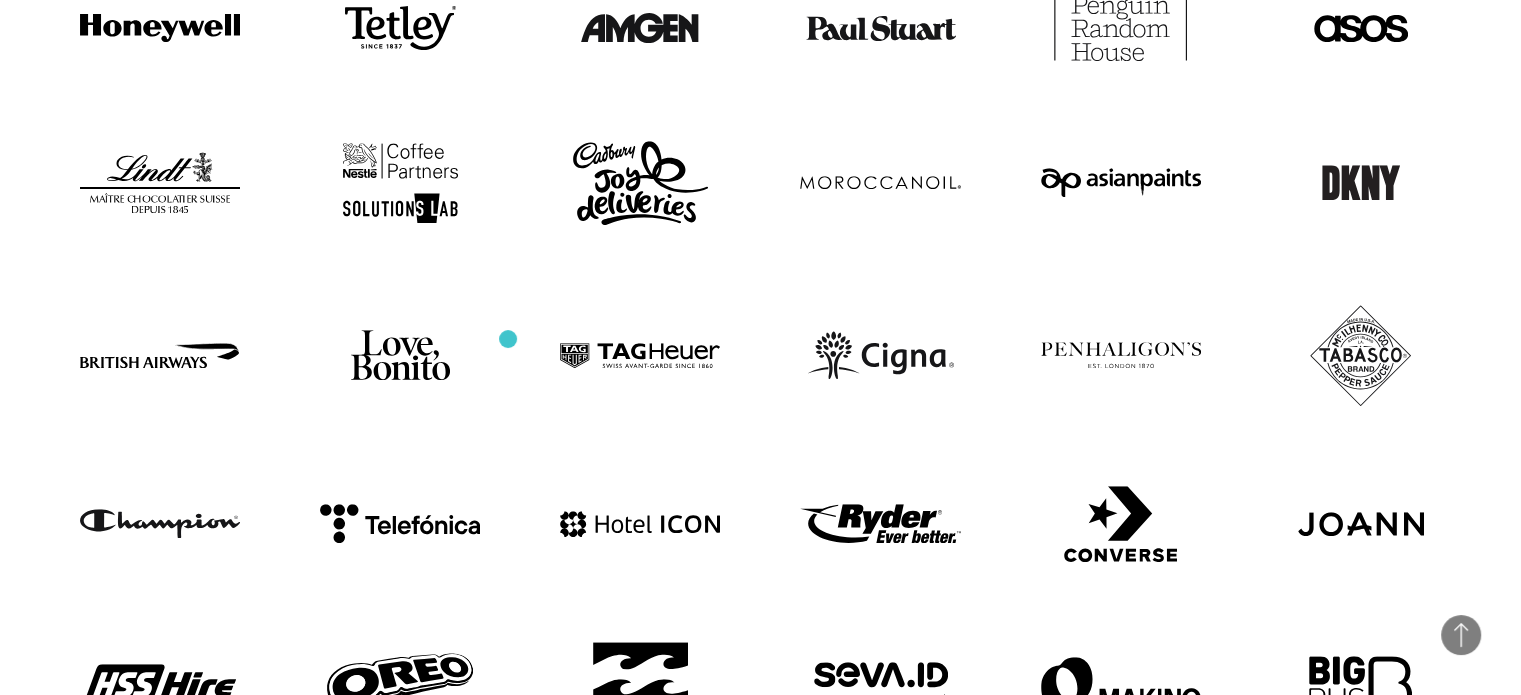 scroll, scrollTop: 800, scrollLeft: 0, axis: vertical 